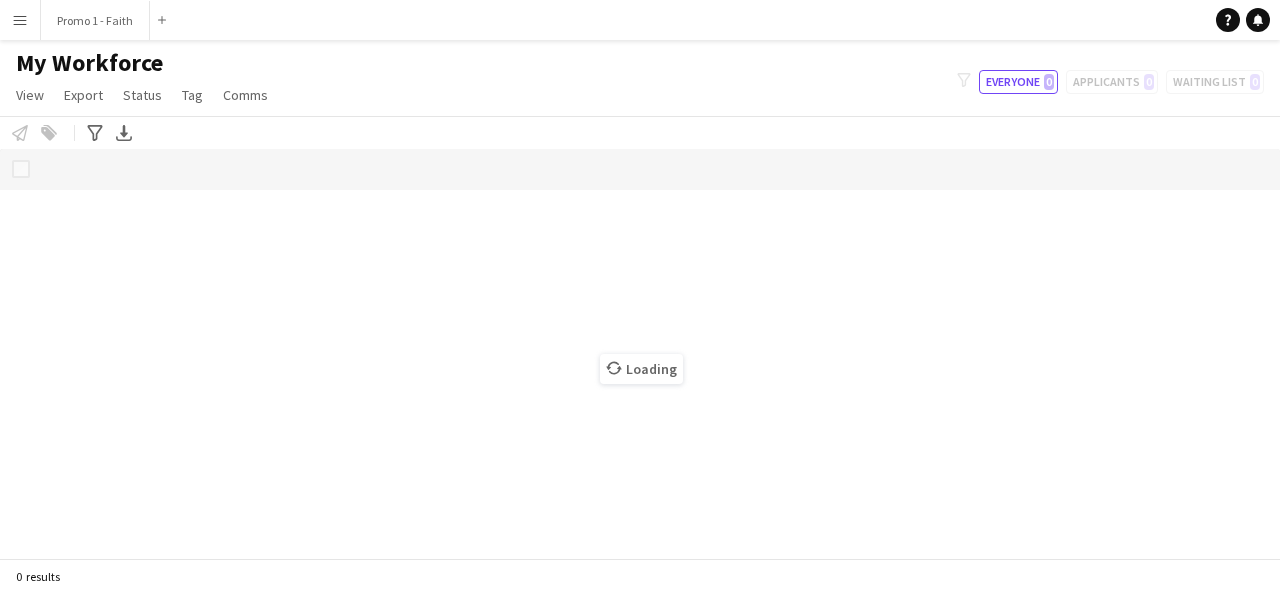 scroll, scrollTop: 0, scrollLeft: 0, axis: both 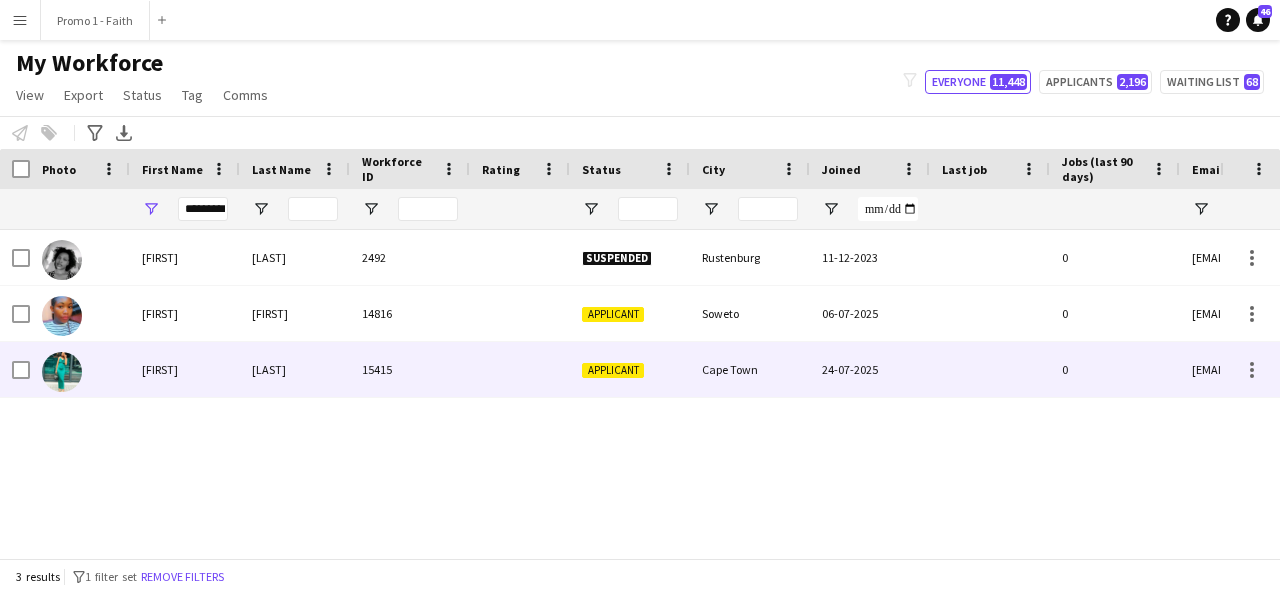 click on "[NAME]" at bounding box center [295, 369] 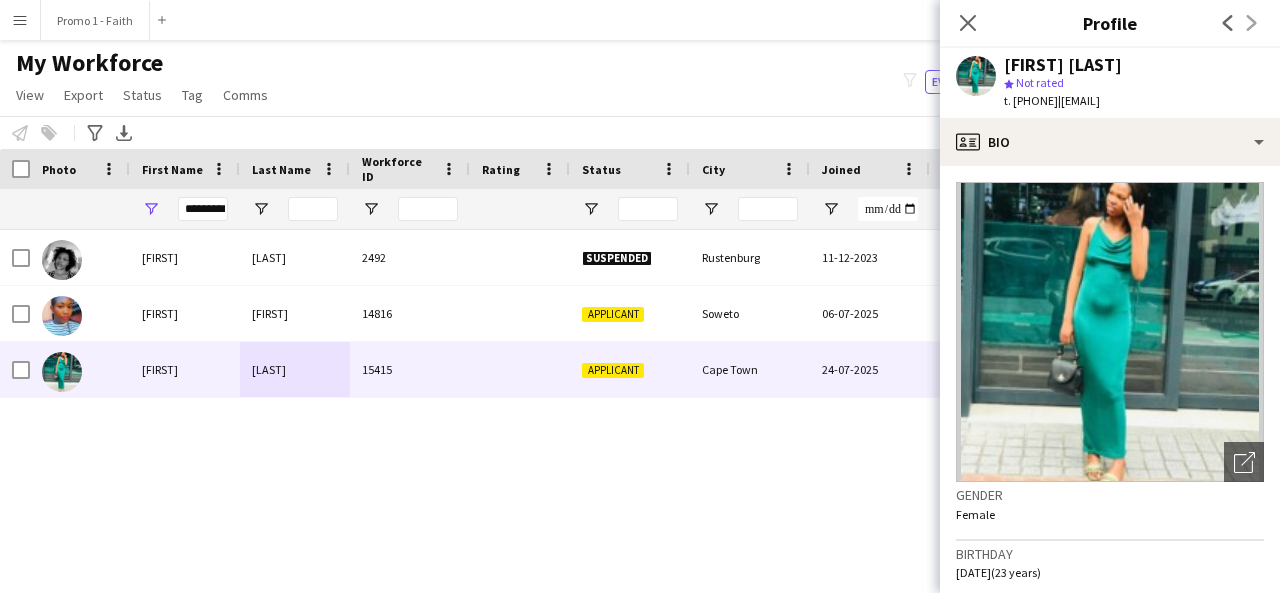 click on "Gender" 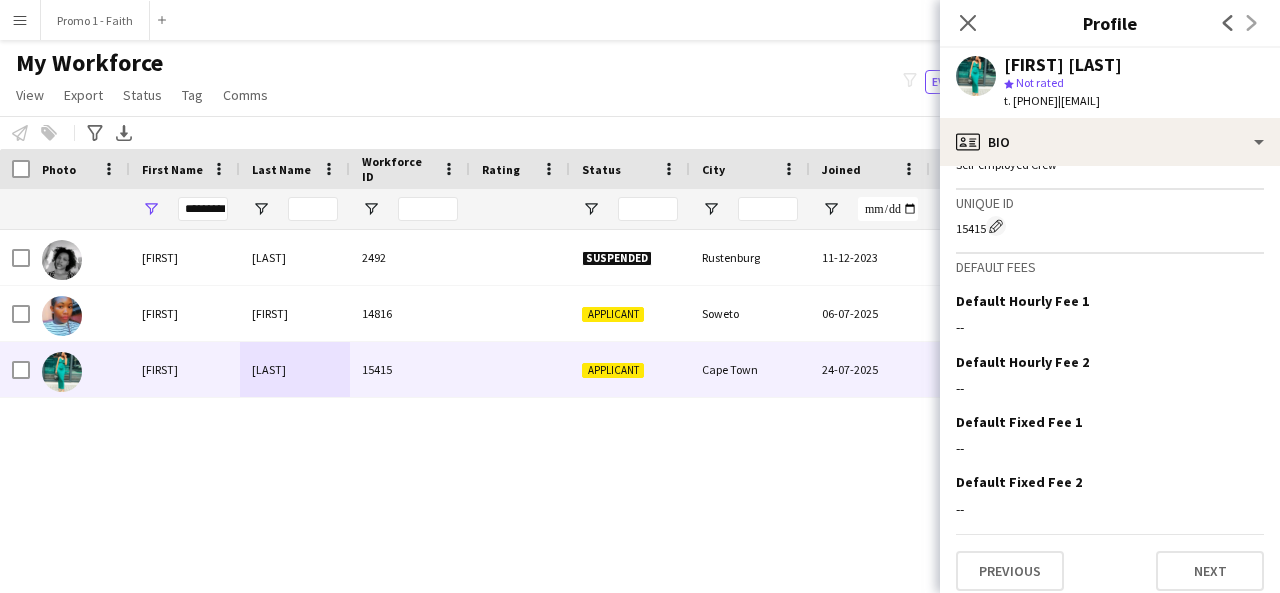 scroll, scrollTop: 880, scrollLeft: 0, axis: vertical 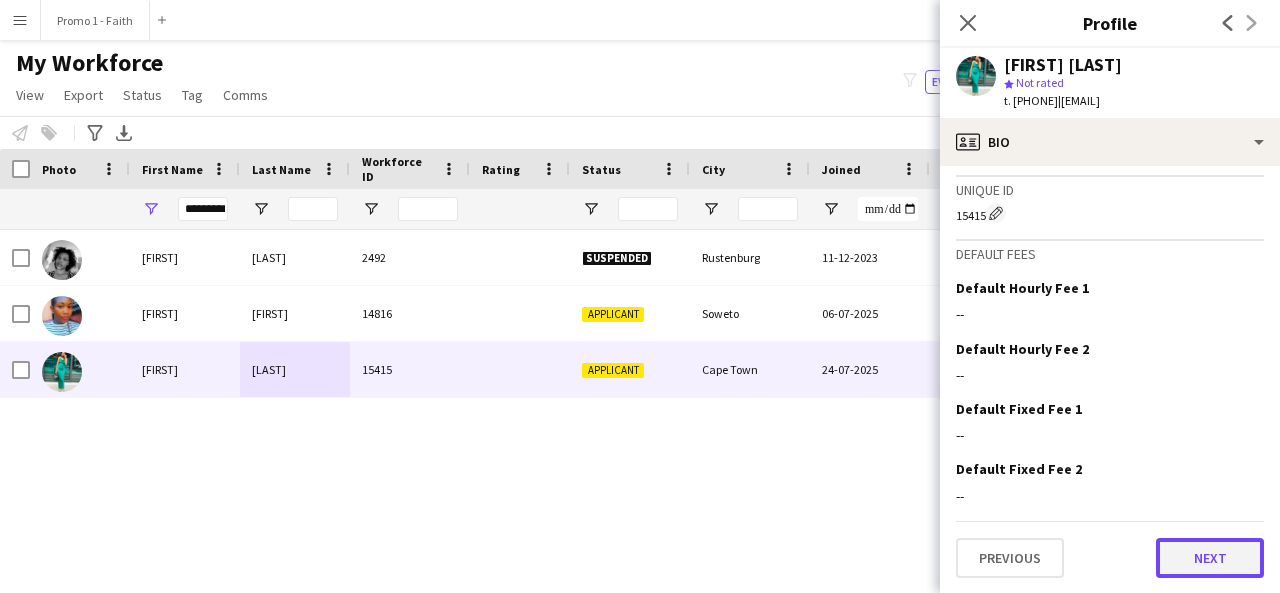 click on "Next" 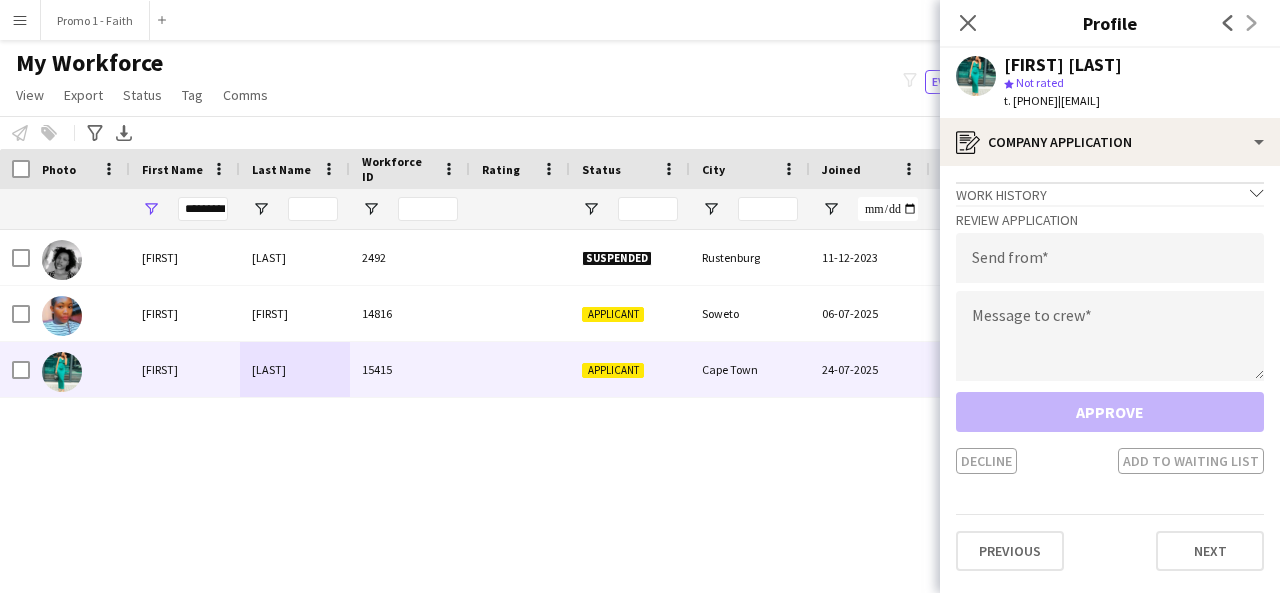 drag, startPoint x: 1091, startPoint y: 103, endPoint x: 1279, endPoint y: 103, distance: 188 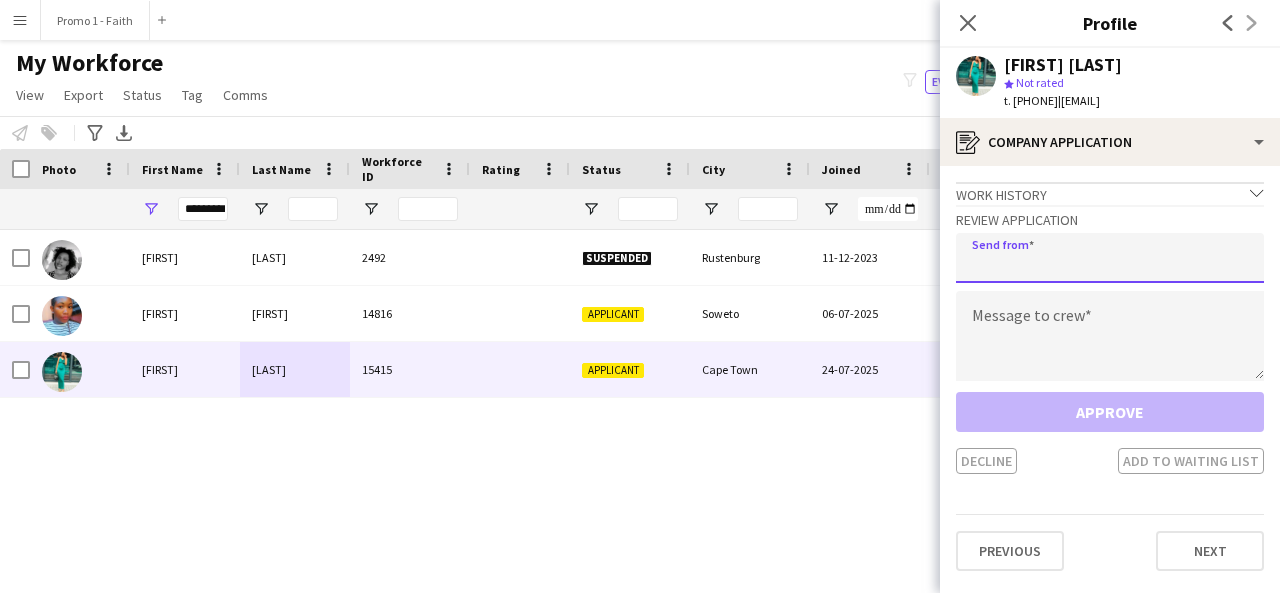 click 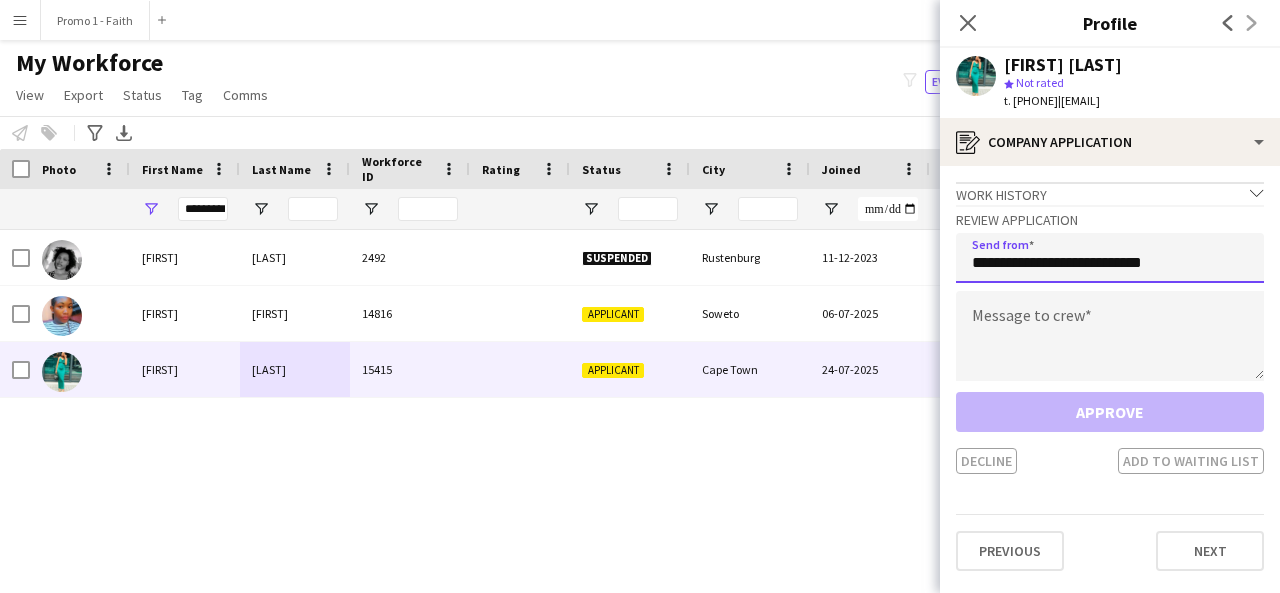 type on "**********" 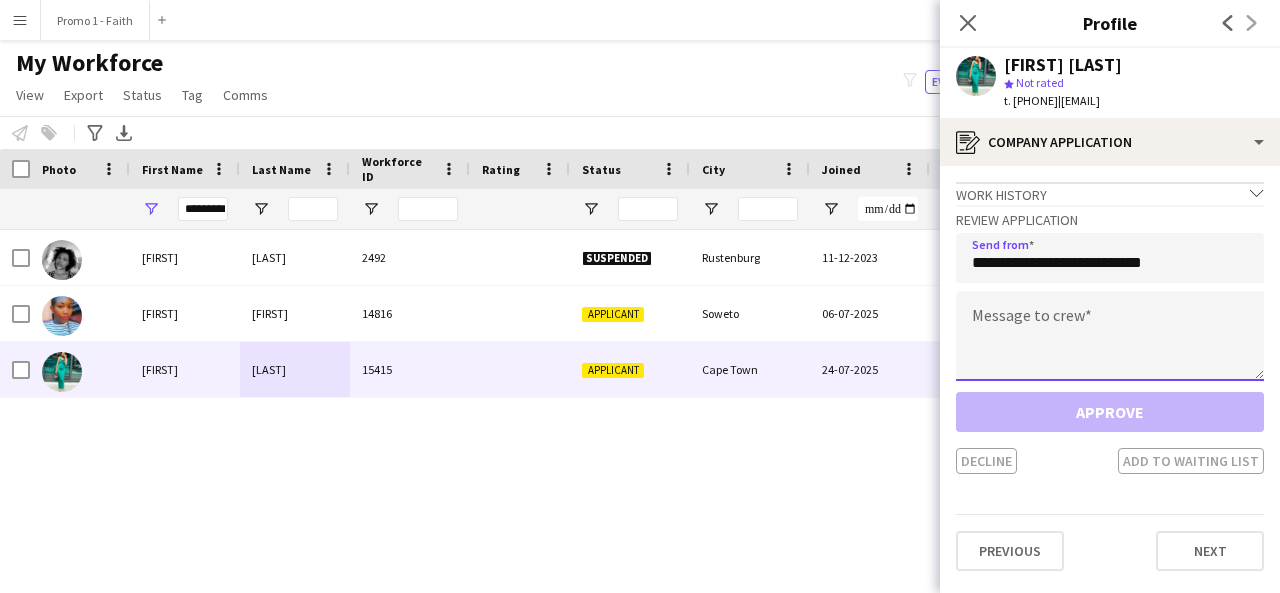 click 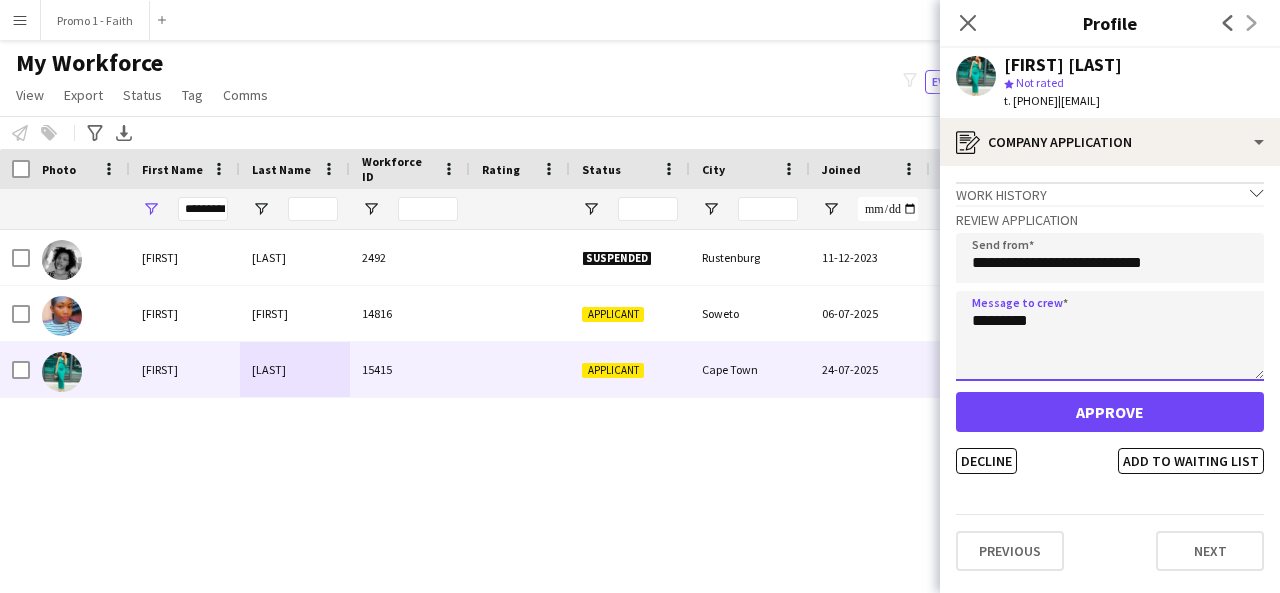 type on "*********" 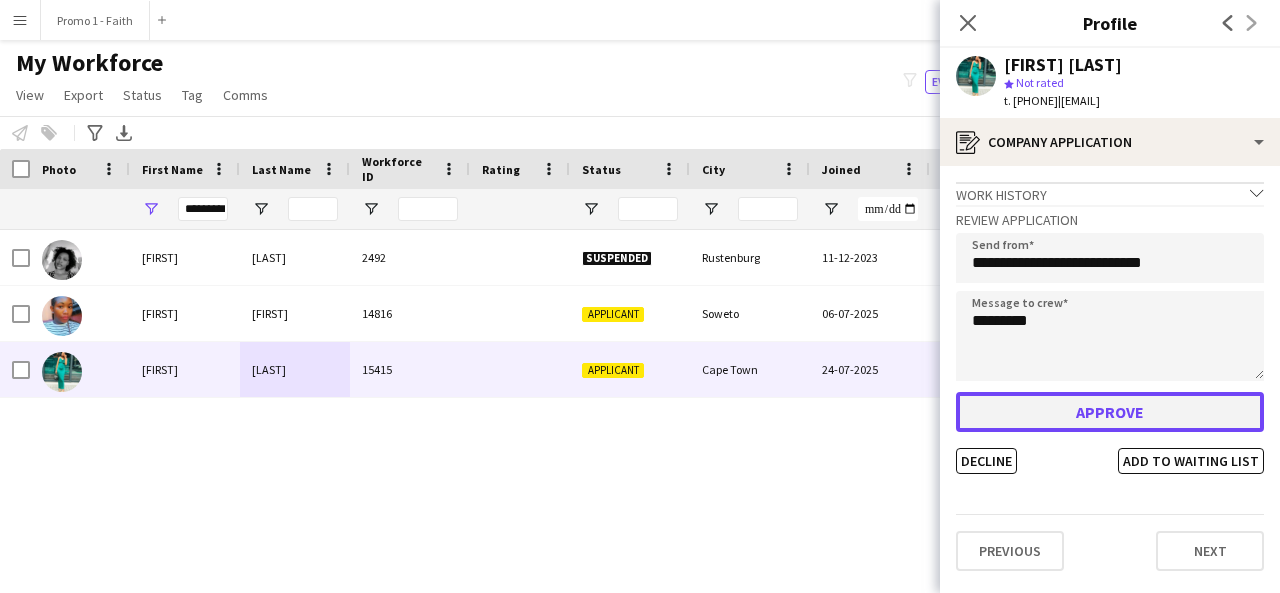 click on "Approve" 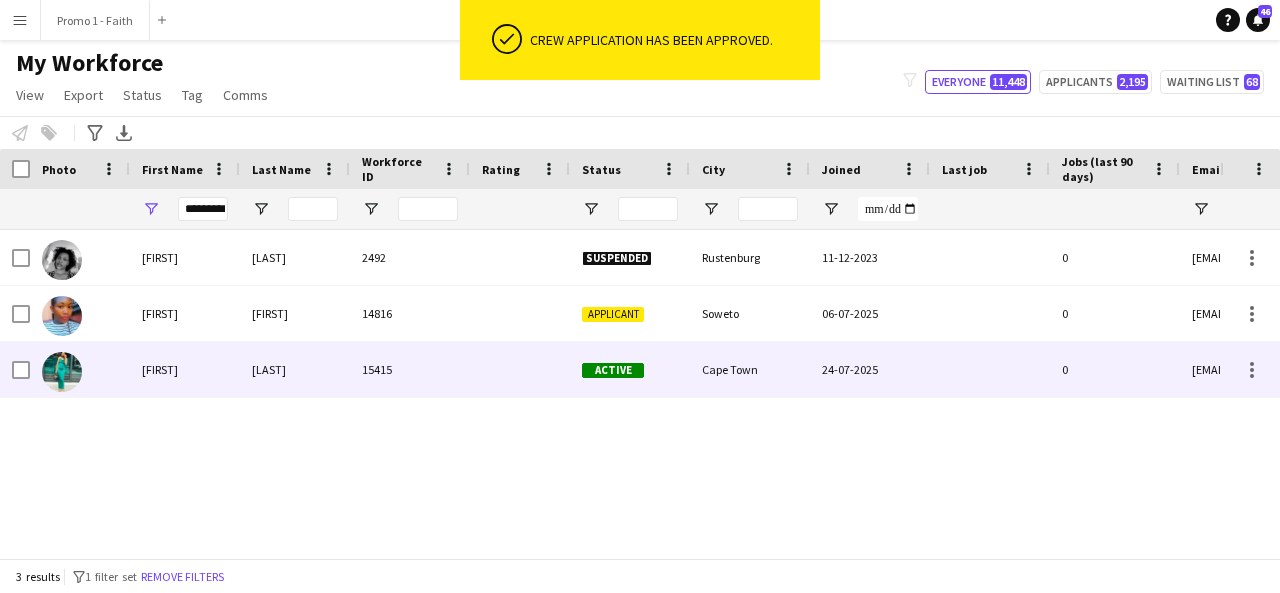 click on "Active" at bounding box center (630, 369) 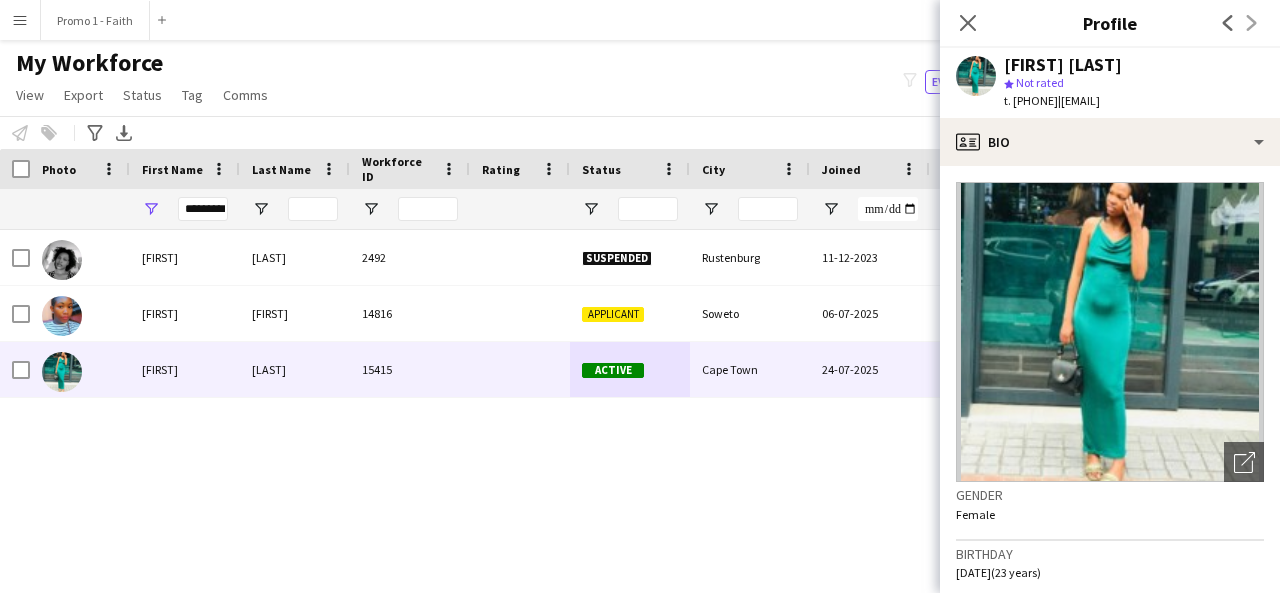 click on "Menu" at bounding box center (20, 20) 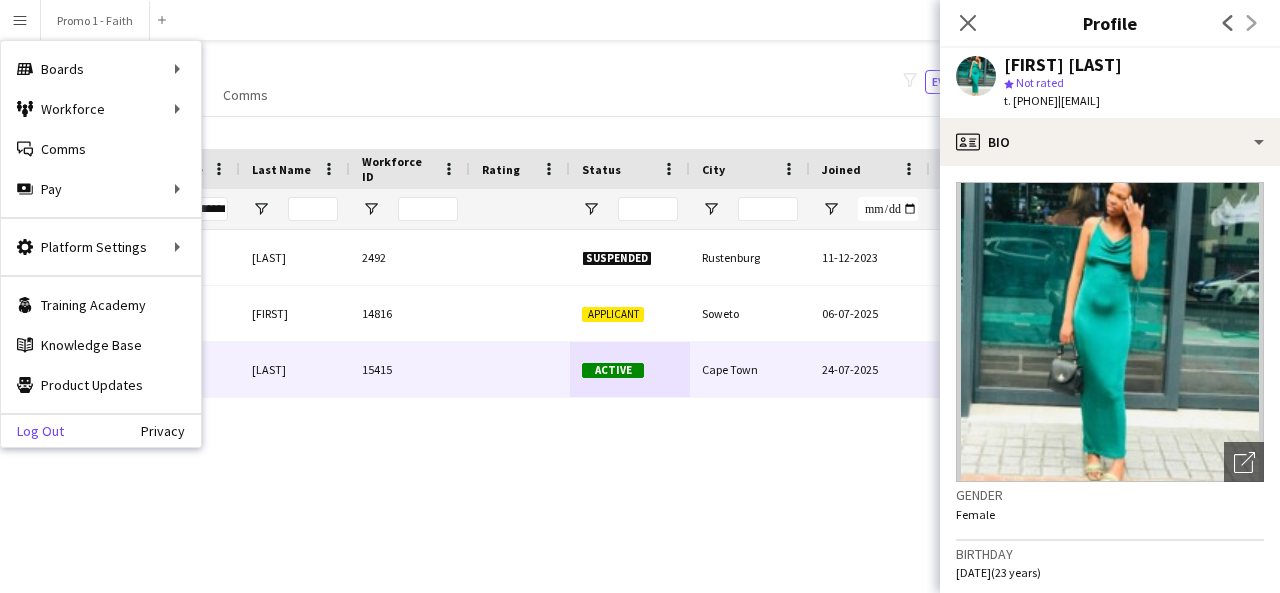 click on "Log Out" at bounding box center [32, 431] 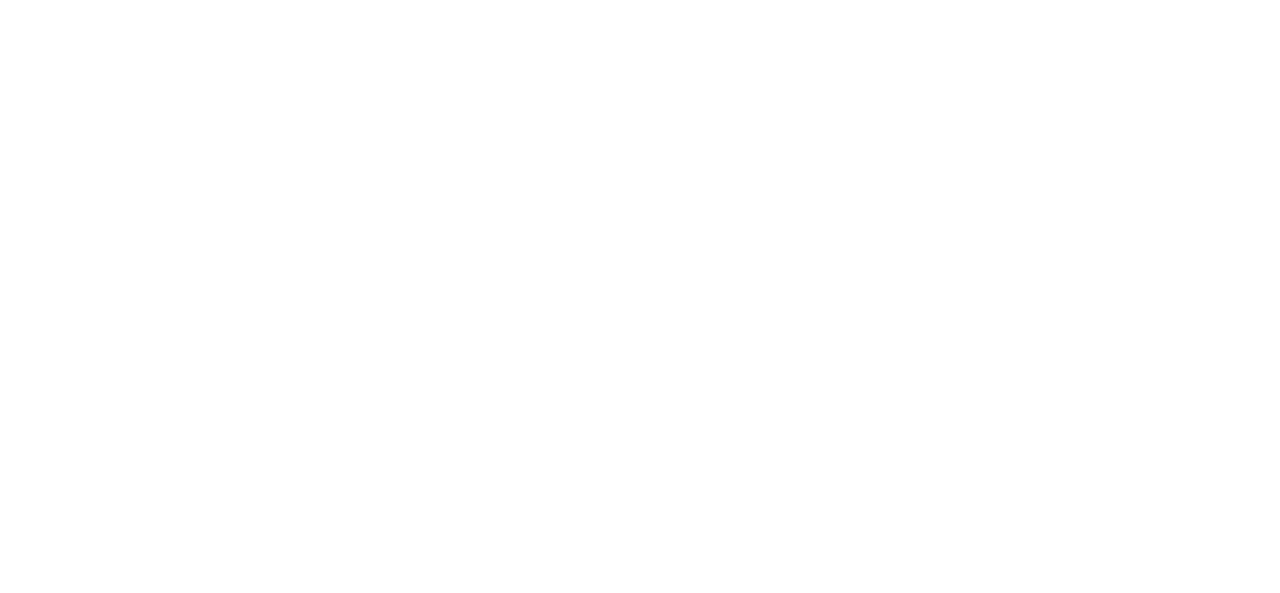 scroll, scrollTop: 0, scrollLeft: 0, axis: both 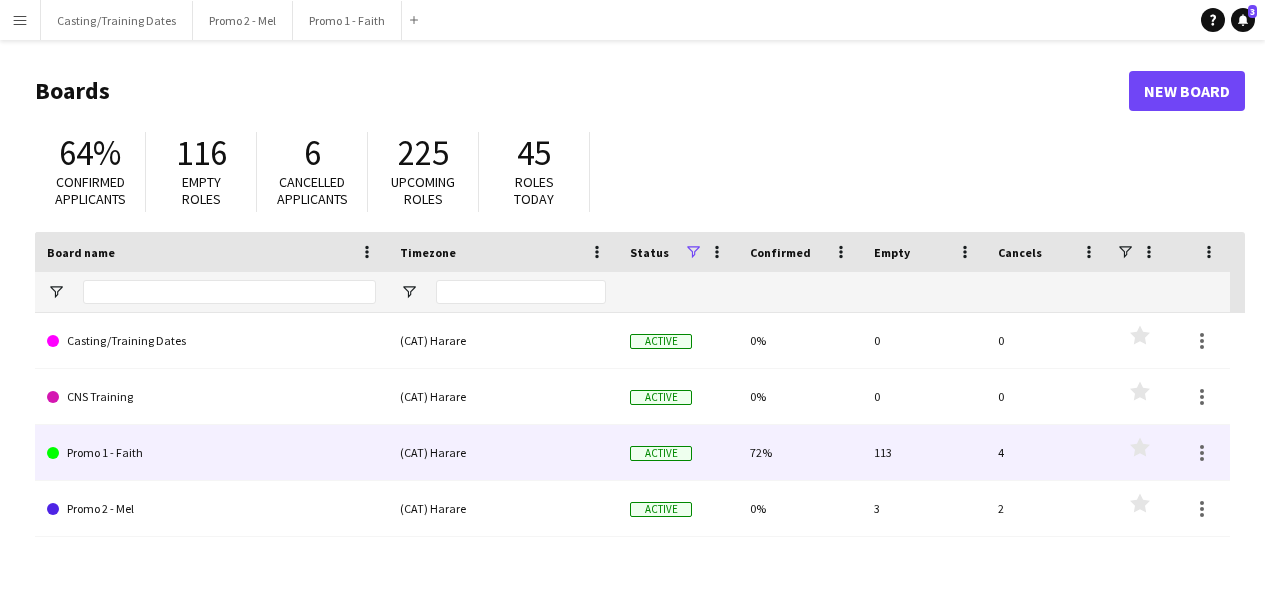 click on "Promo 1 - Faith" 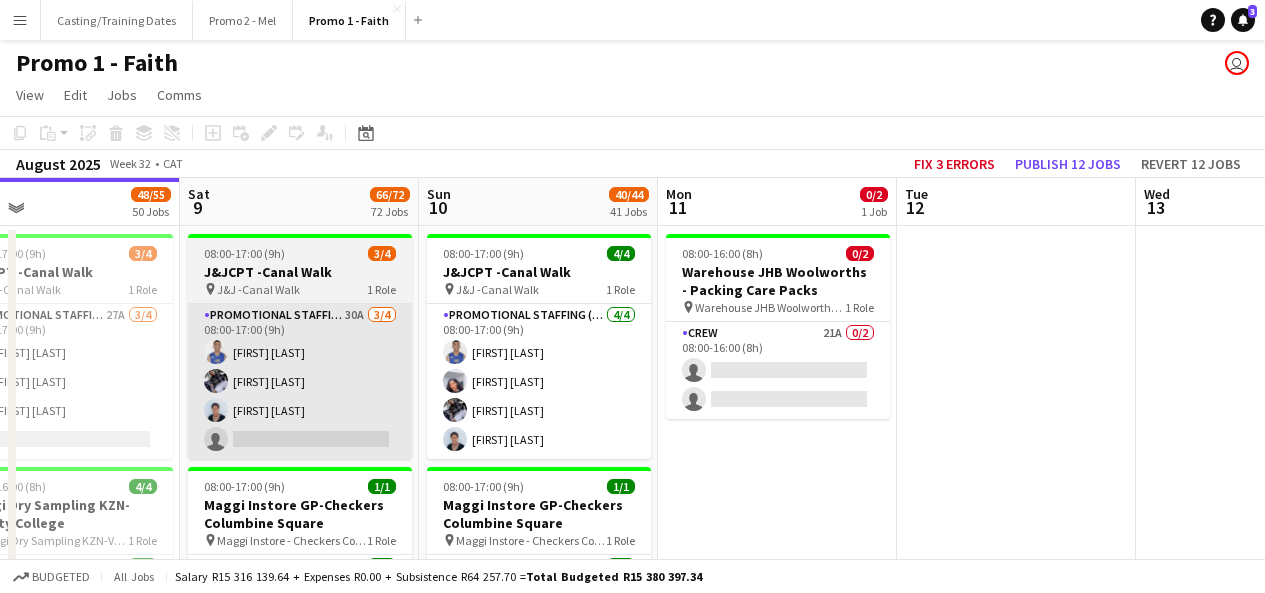 scroll, scrollTop: 0, scrollLeft: 777, axis: horizontal 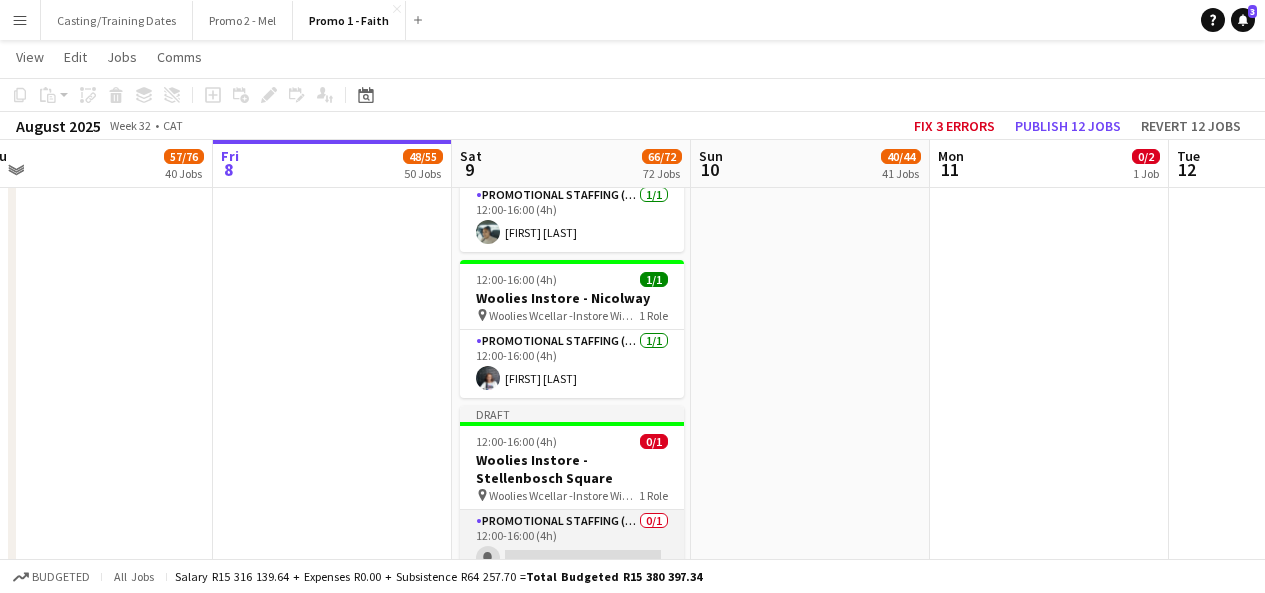 click on "Promotional Staffing (Brand Ambassadors)   0/1   12:00-16:00 (4h)
single-neutral-actions" at bounding box center (572, 544) 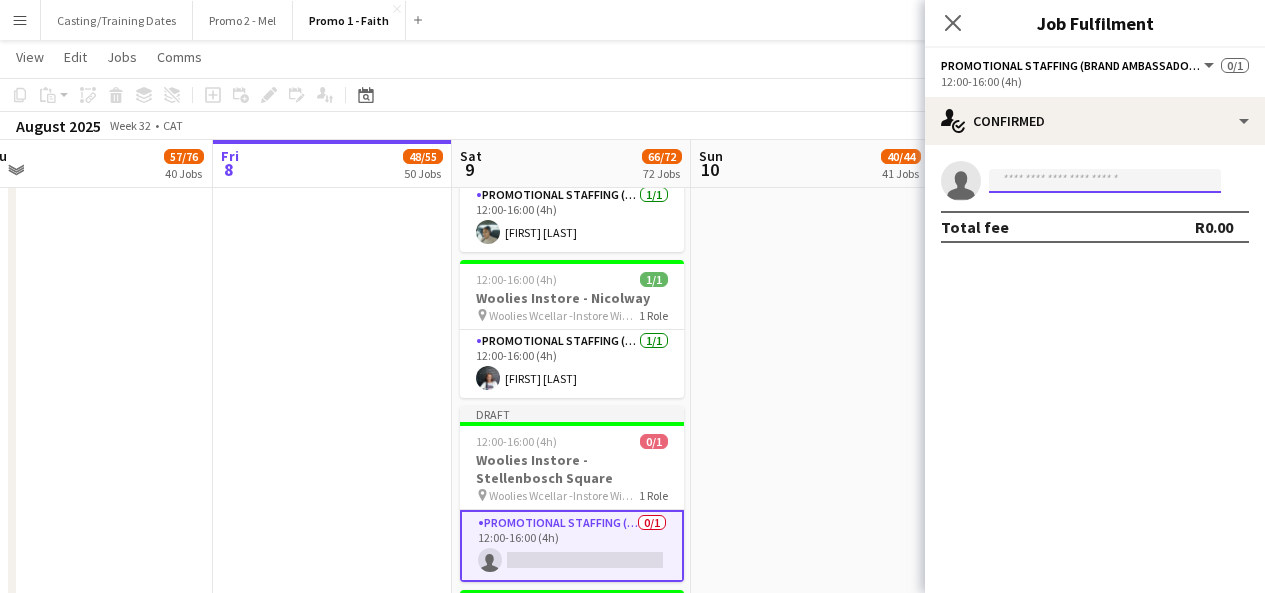 click at bounding box center (1105, 181) 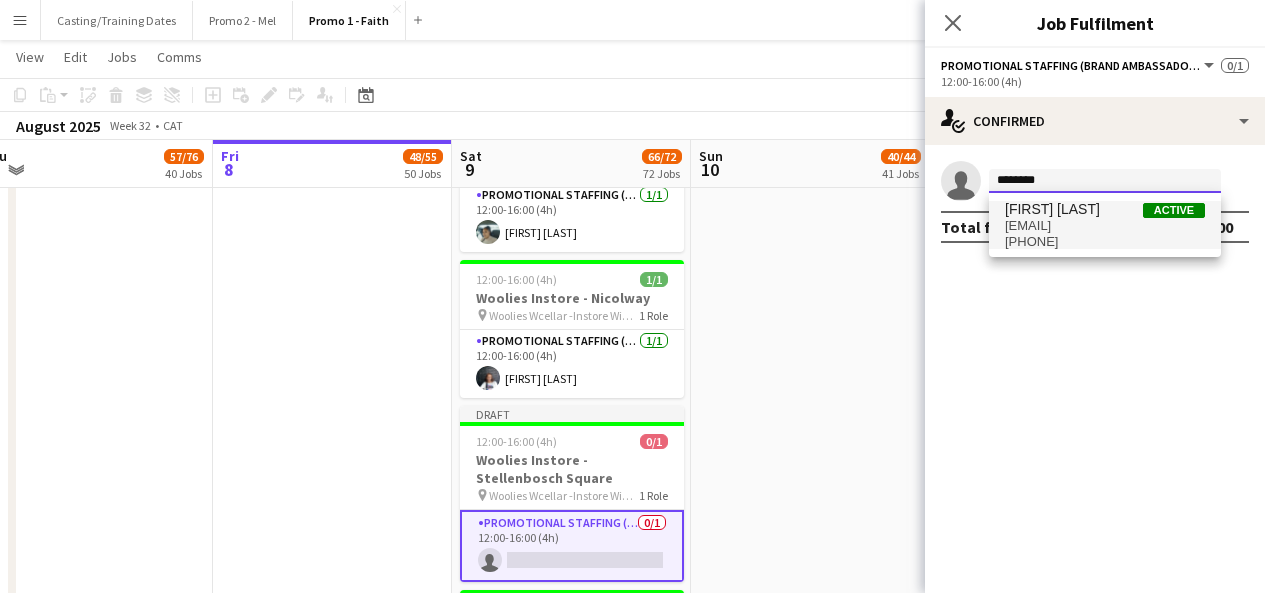 type on "********" 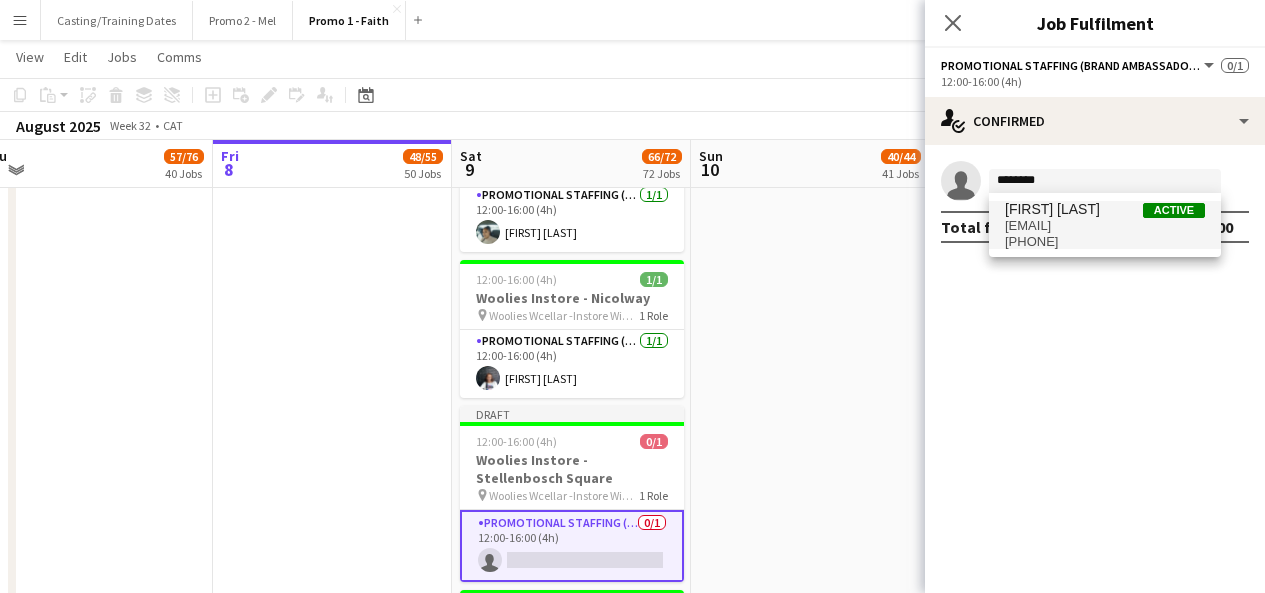 click on "[EMAIL]" at bounding box center [1105, 226] 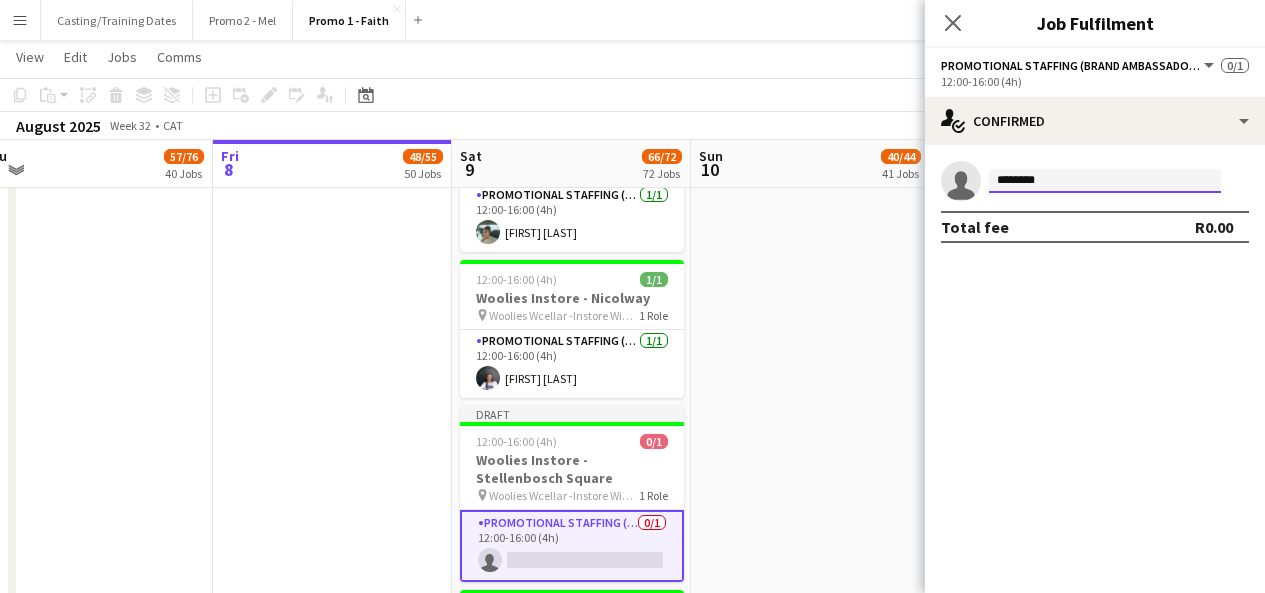 type 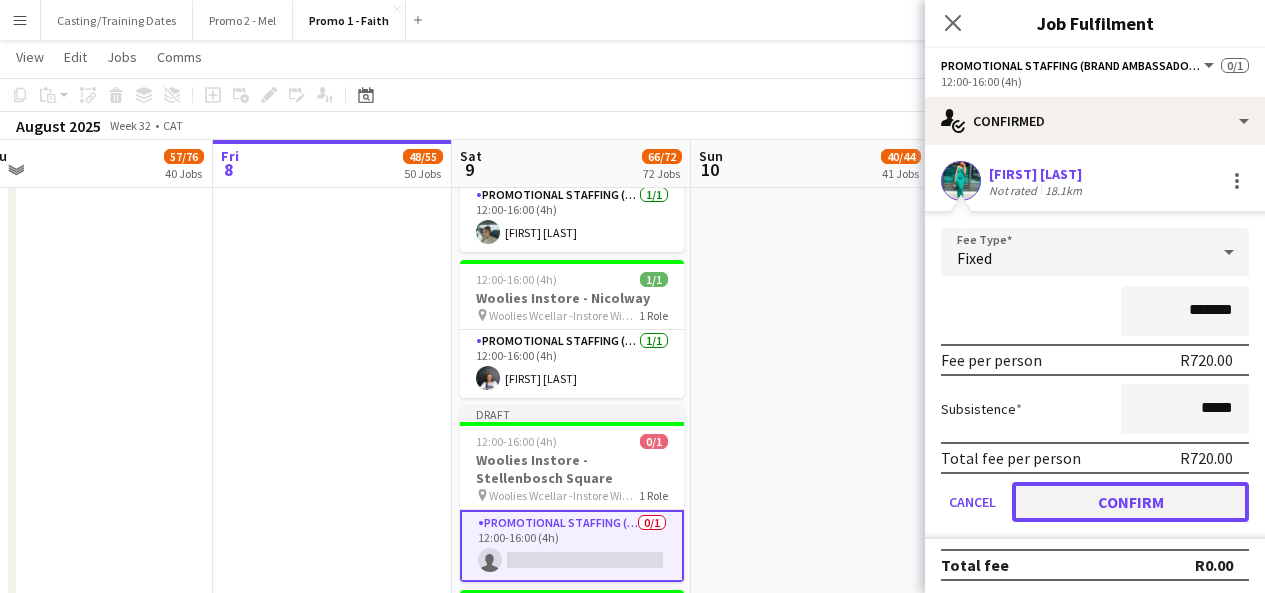 click on "Confirm" at bounding box center (1130, 502) 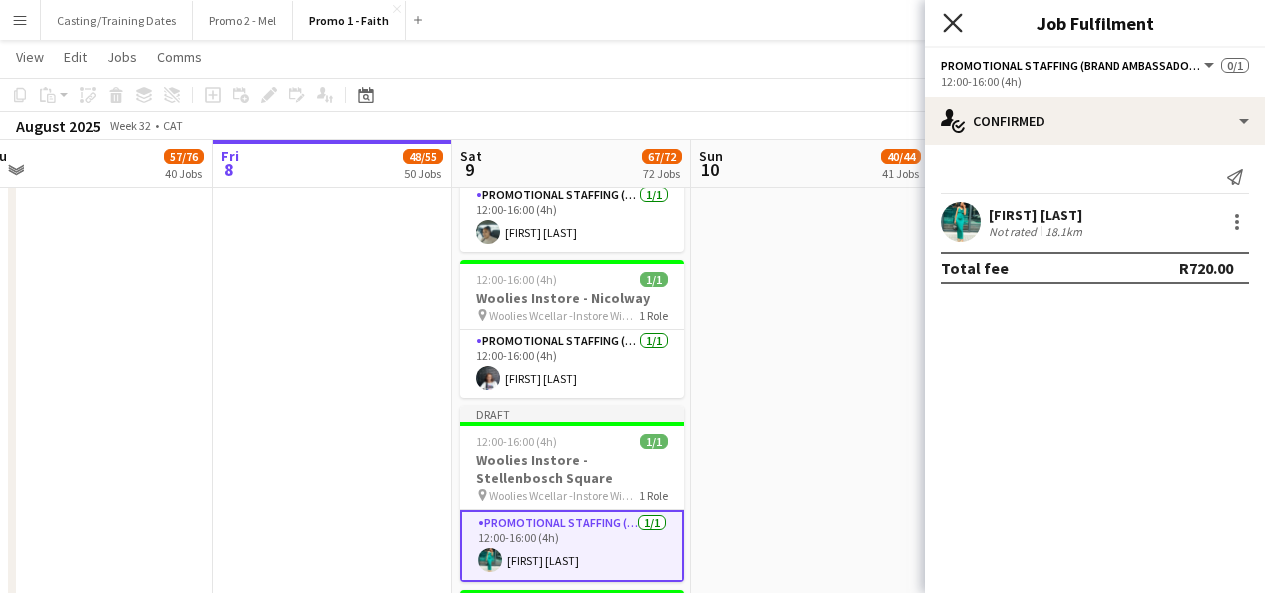 click on "Close pop-in" 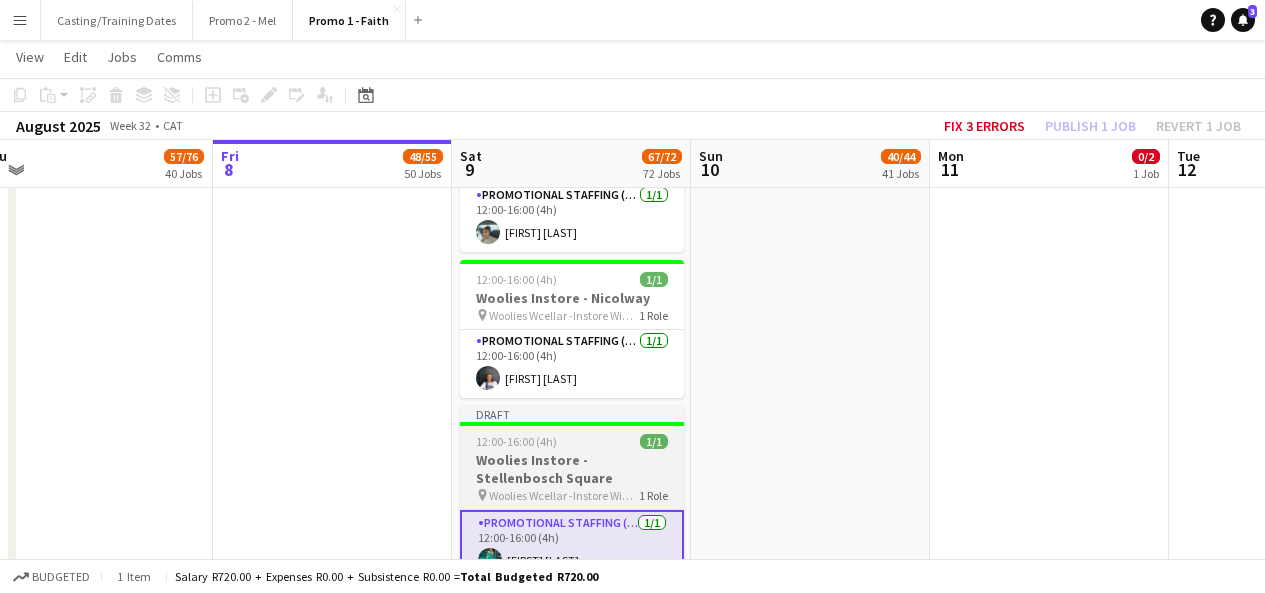 click on "Draft" at bounding box center [572, 414] 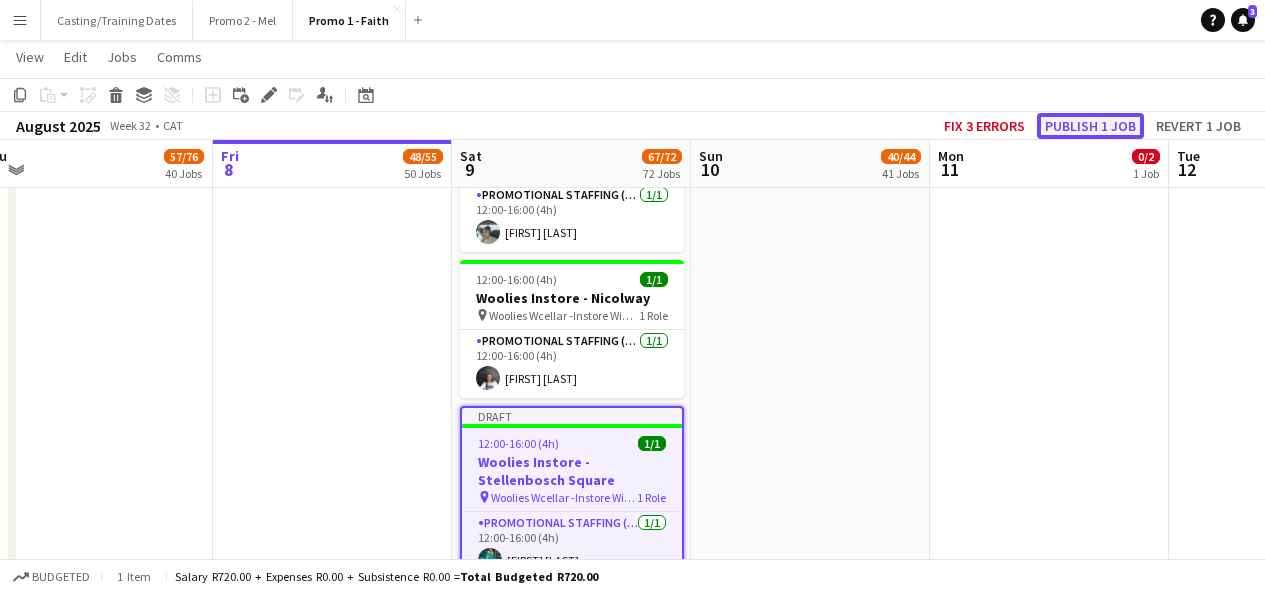 click on "Publish 1 job" 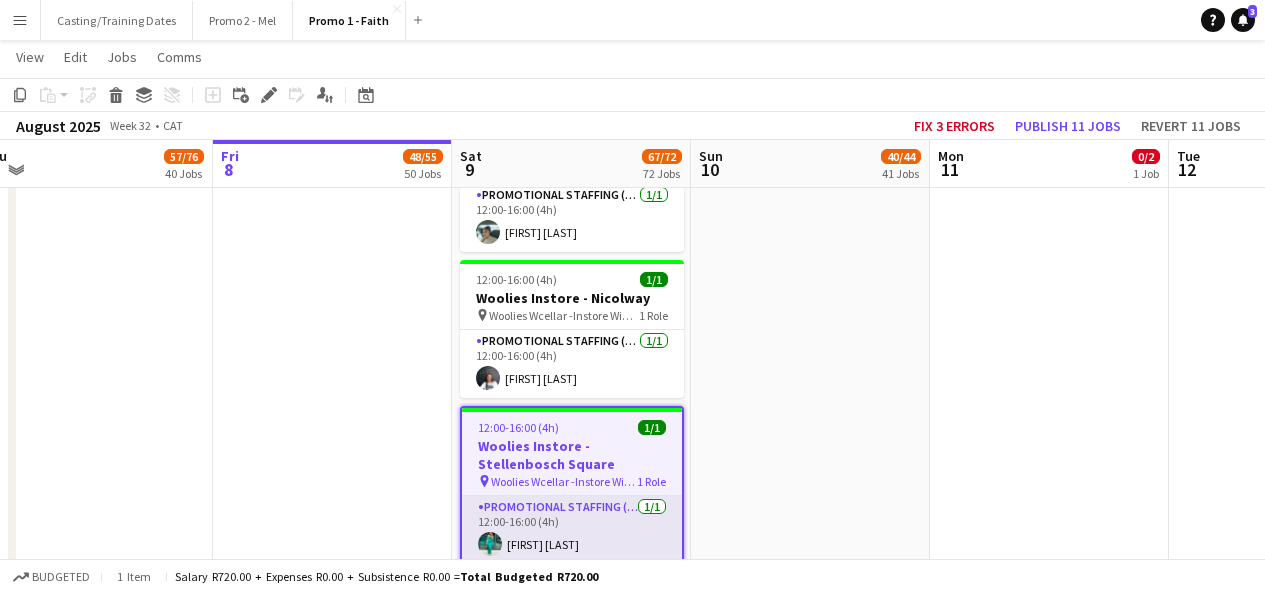 click on "Promotional Staffing (Brand Ambassadors) 1/1 12:00-16:00 (4h) [FIRST] [LAST]" at bounding box center [572, 530] 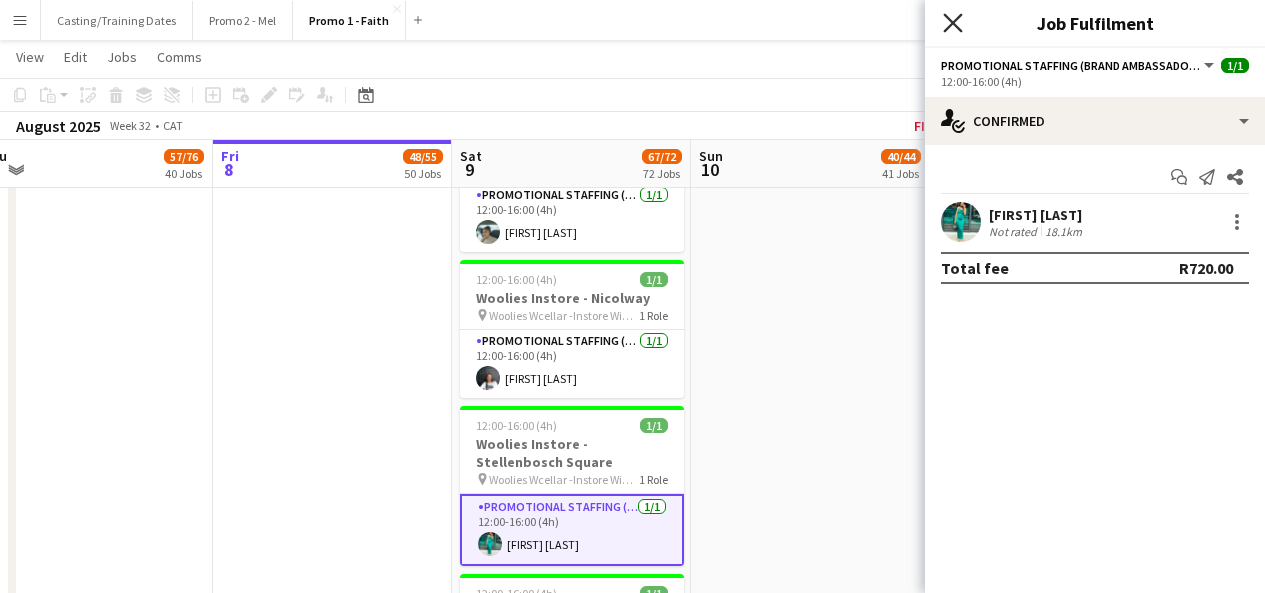 click on "Close pop-in" 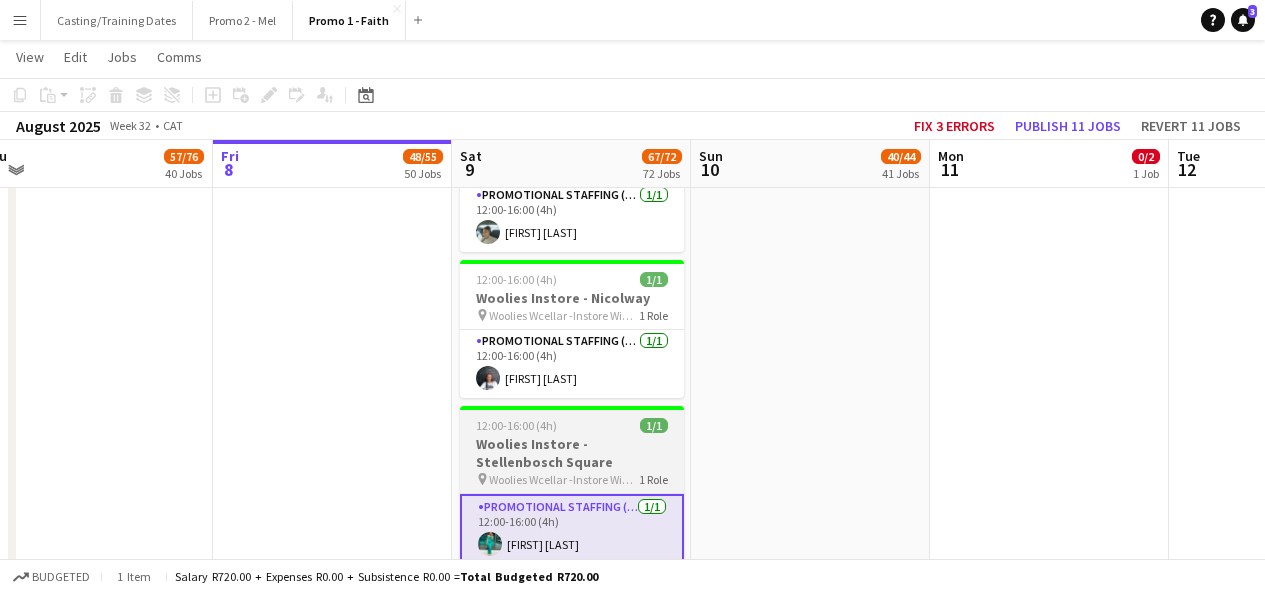 click on "Draft 12:00-16:00 (4h) 1/1 Woolies Instore - Stellenbosch Square pin Woolies Wcellar -Instore Wine Tasting Stellenbosch Square 1 Role Promotional Staffing (Brand Ambassadors) 1/1 12:00-16:00 (4h) [FIRST] [LAST]" at bounding box center [572, 486] 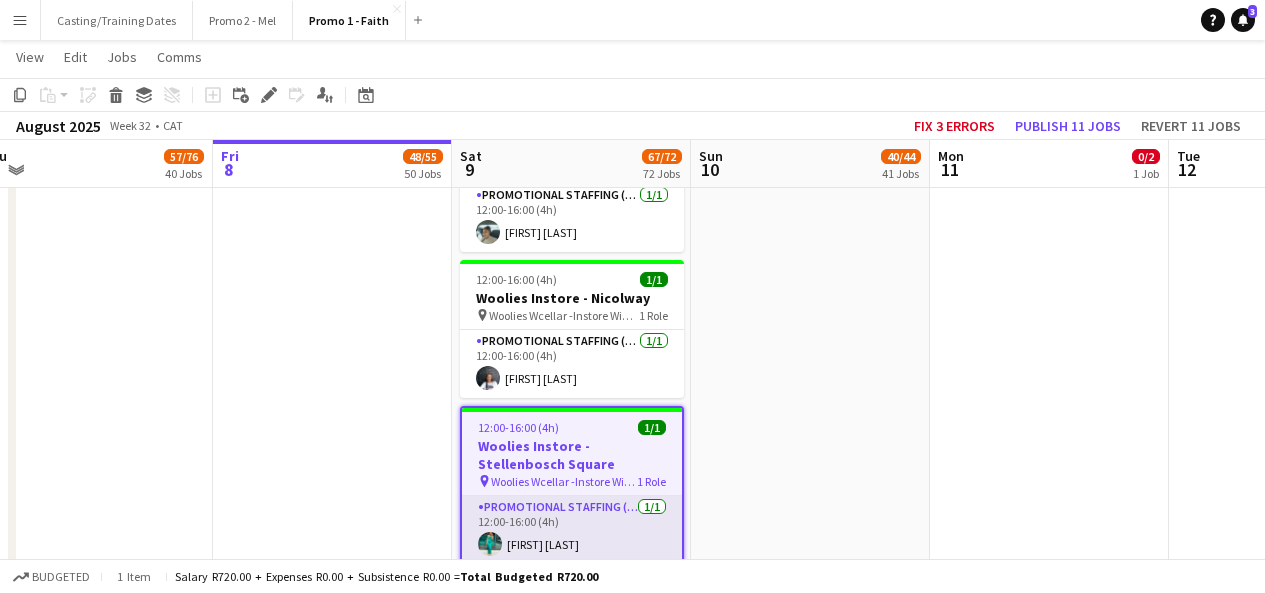click on "Promotional Staffing (Brand Ambassadors) 1/1 12:00-16:00 (4h) [FIRST] [LAST]" at bounding box center (572, 530) 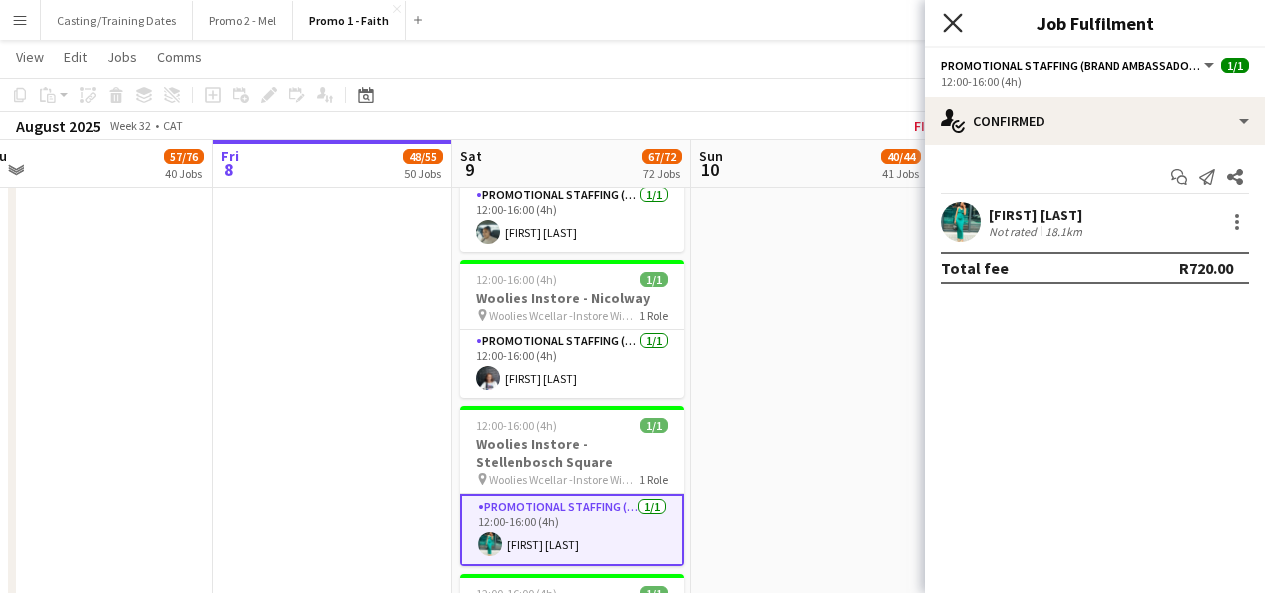 click on "Close pop-in" 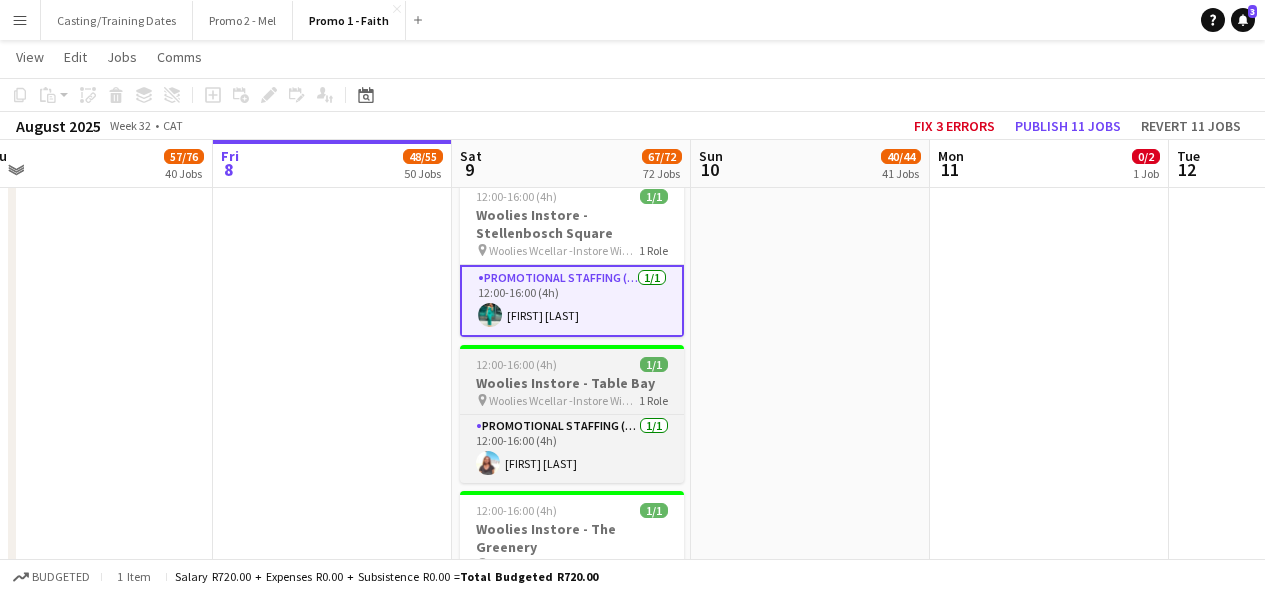 scroll, scrollTop: 9454, scrollLeft: 0, axis: vertical 